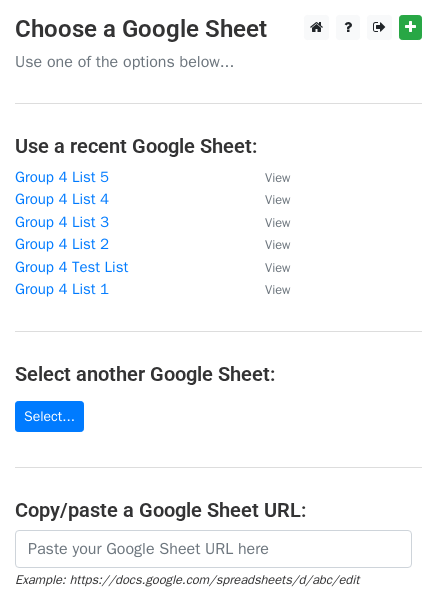 scroll, scrollTop: 0, scrollLeft: 0, axis: both 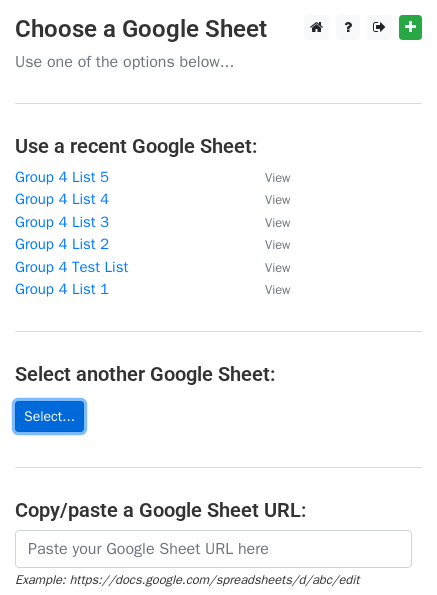 click on "Select..." at bounding box center [49, 416] 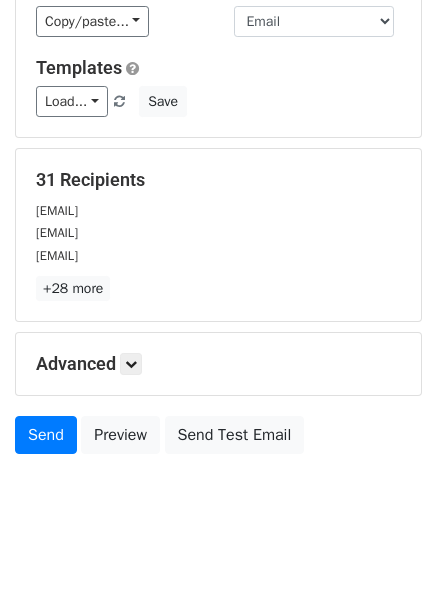 scroll, scrollTop: 182, scrollLeft: 0, axis: vertical 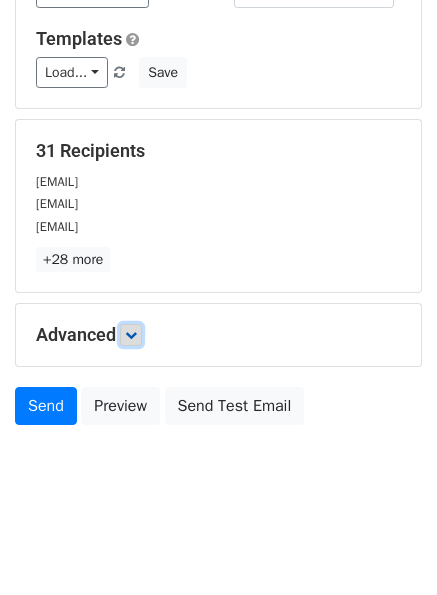 click at bounding box center (131, 335) 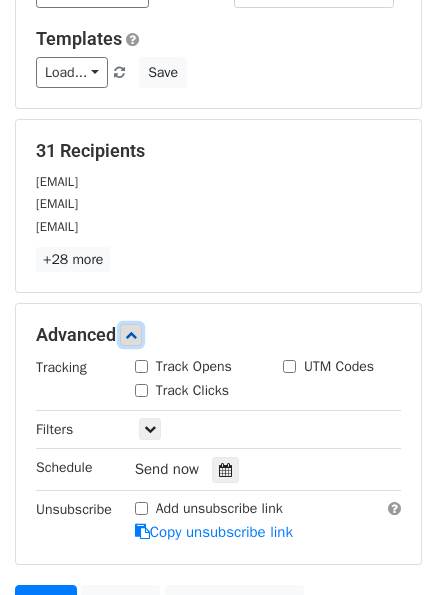 scroll, scrollTop: 378, scrollLeft: 0, axis: vertical 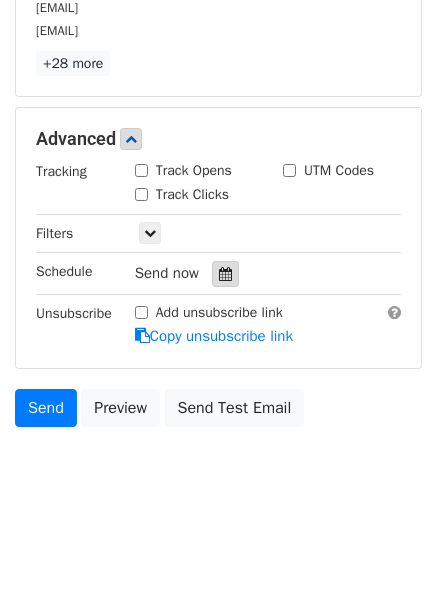 click at bounding box center (225, 274) 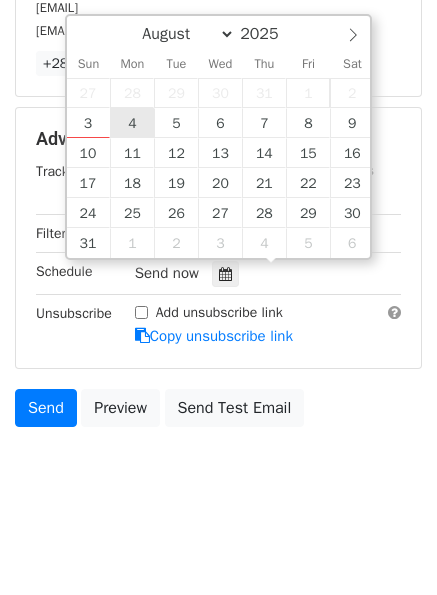 type on "2025-08-04 12:00" 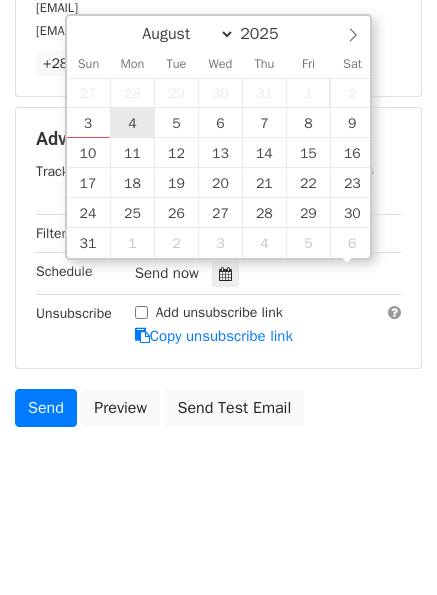 scroll, scrollTop: 1, scrollLeft: 0, axis: vertical 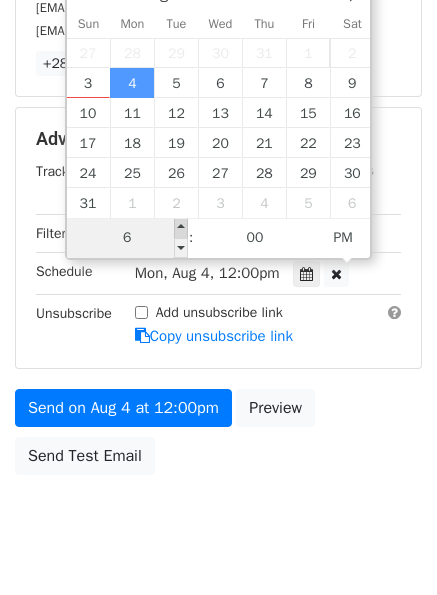 type on "06" 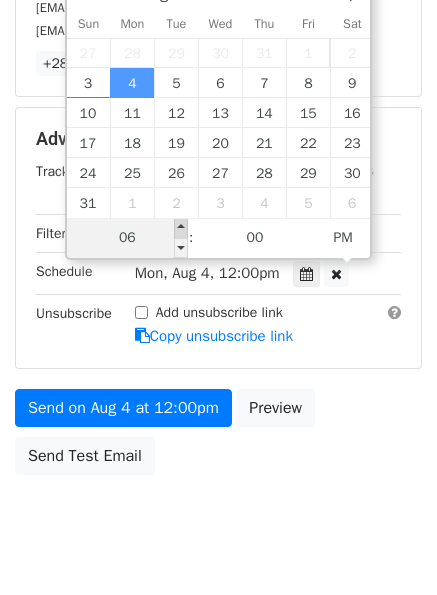 type on "2025-08-04 18:00" 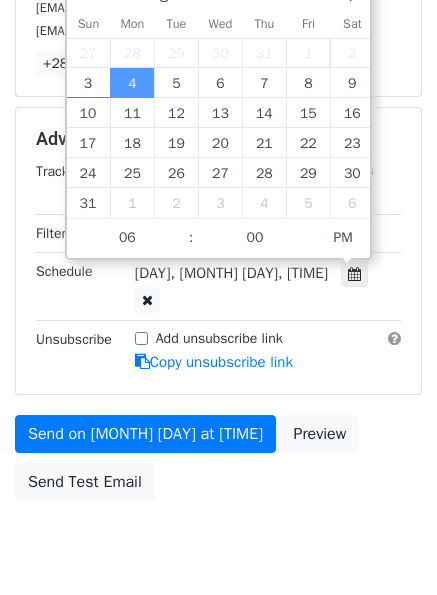 scroll, scrollTop: 346, scrollLeft: 0, axis: vertical 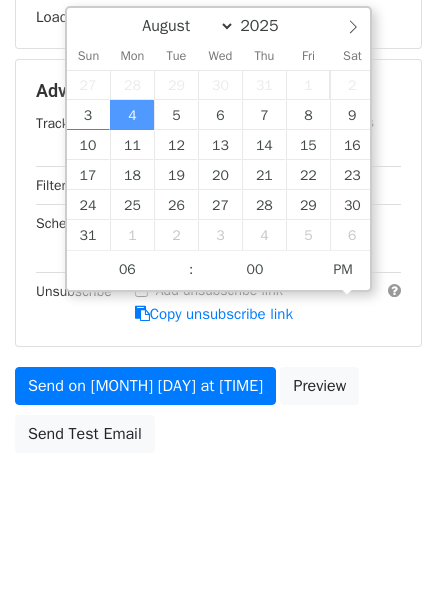 click on "New Campaign
Daily emails left: 50
Google Sheet:
Group 4 List 6
Variables
Copy/paste...
{{First Name}}
{{Email}}
Email column
First Name
Email
Templates
Load...
No templates saved
Save
Recipients Loading...
Advanced
Tracking
Track Opens
UTM Codes
Track Clicks
Filters
Only include spreadsheet rows that match the following filters:
Schedule
Mon, Aug 4, 6:00pm
2025-08-04 18:00
Unsubscribe
Add unsubscribe link
Copy unsubscribe link
Send on Aug 4 at 6:00pm
Preview
Send Test Email
August September October November December 2025
Sun Mon Tue Wed Thu Fri Sat
27 28 29 30 31 1 2 3 4 5 6 7 8 9 10 11 12" at bounding box center [218, 106] 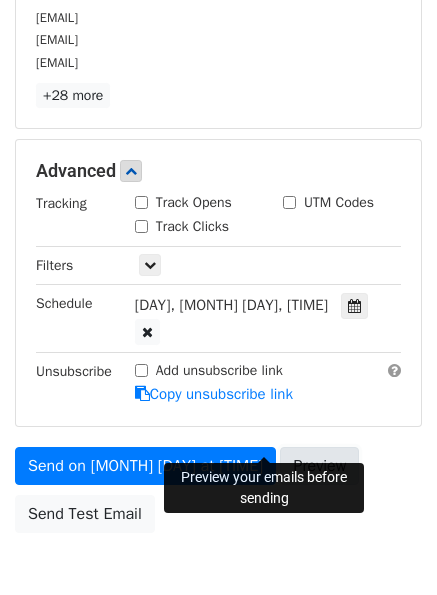 click on "Preview" at bounding box center [319, 466] 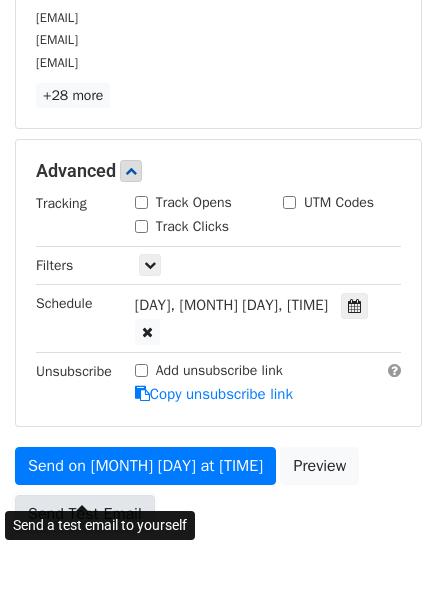 click on "Send Test Email" at bounding box center [85, 514] 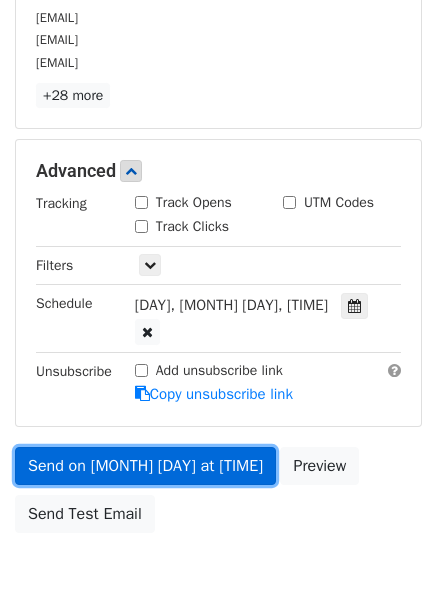 click on "Send on Aug 4 at 6:00pm" at bounding box center (145, 466) 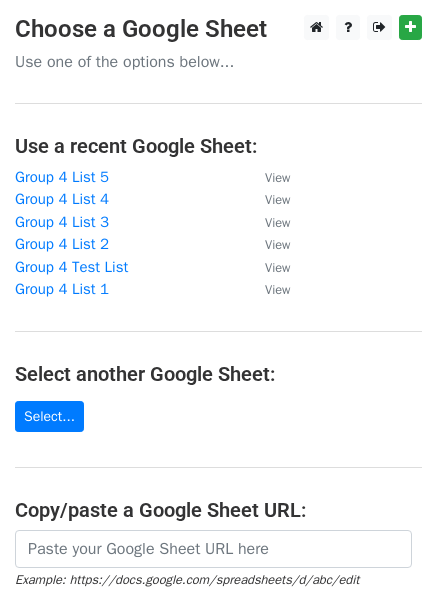 scroll, scrollTop: 0, scrollLeft: 0, axis: both 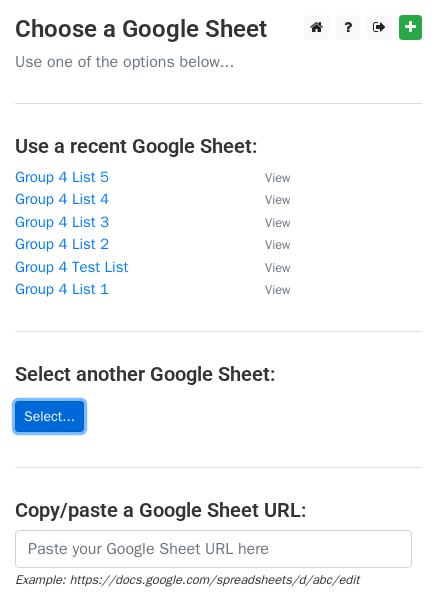 click on "Select..." at bounding box center [49, 416] 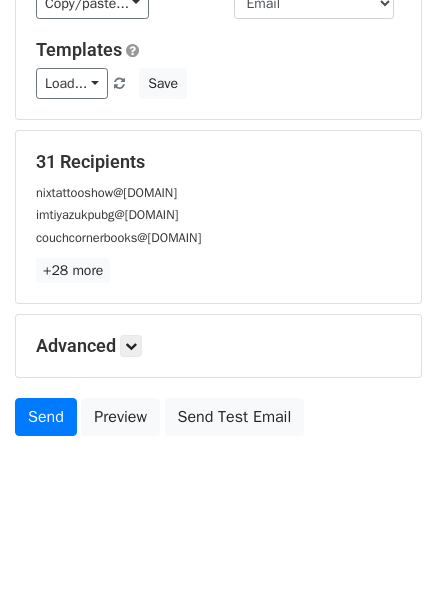 scroll, scrollTop: 182, scrollLeft: 0, axis: vertical 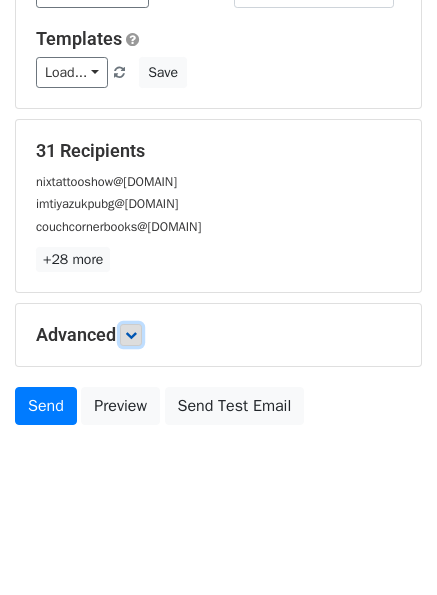 click at bounding box center (131, 335) 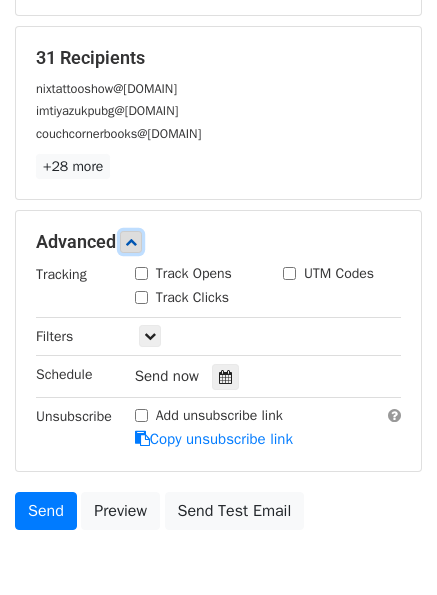 scroll, scrollTop: 378, scrollLeft: 0, axis: vertical 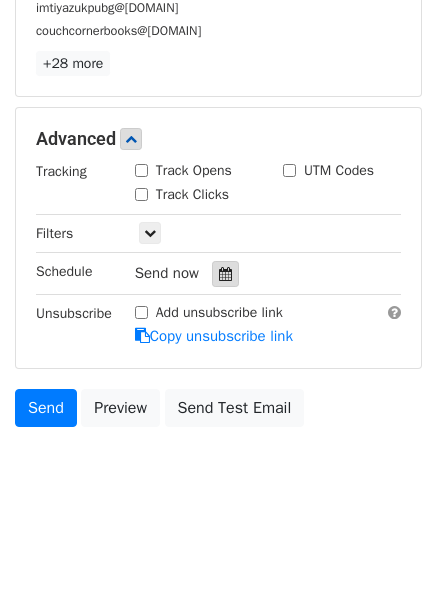 click at bounding box center (225, 274) 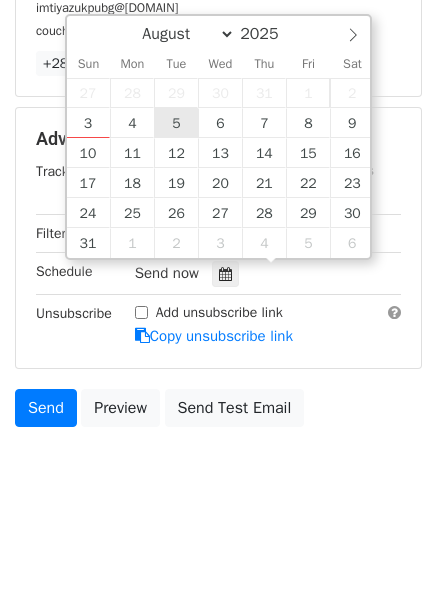 type on "2025-08-05 12:00" 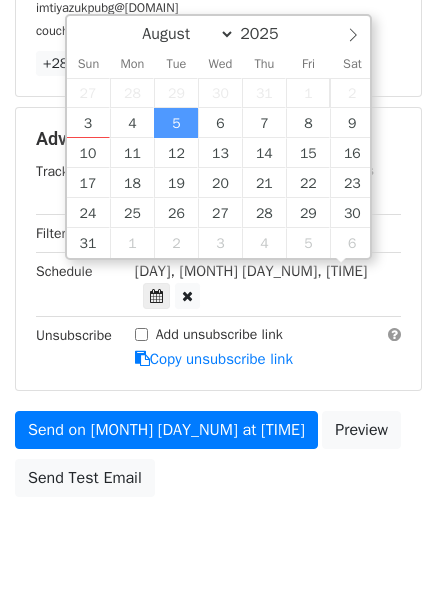 scroll, scrollTop: 1, scrollLeft: 0, axis: vertical 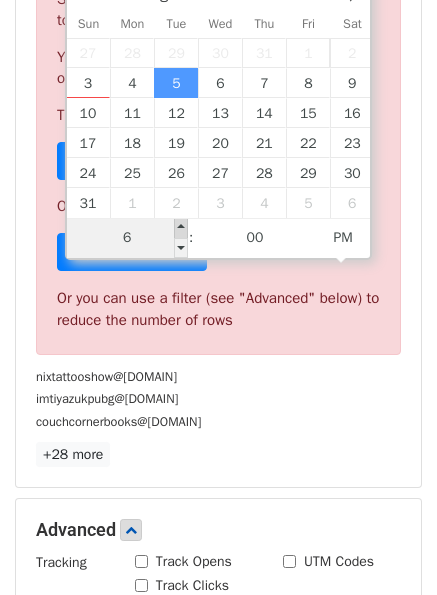 type on "06" 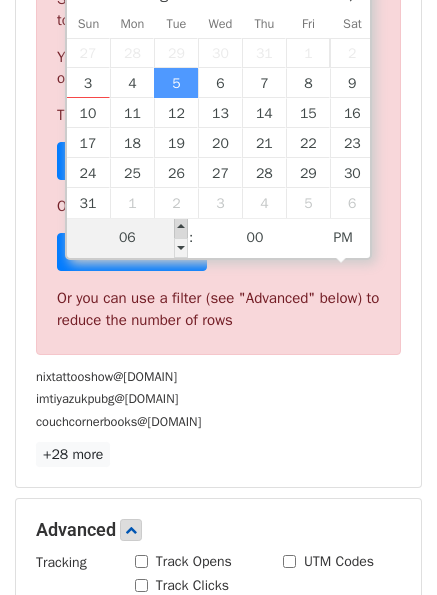 type on "2025-08-05 18:00" 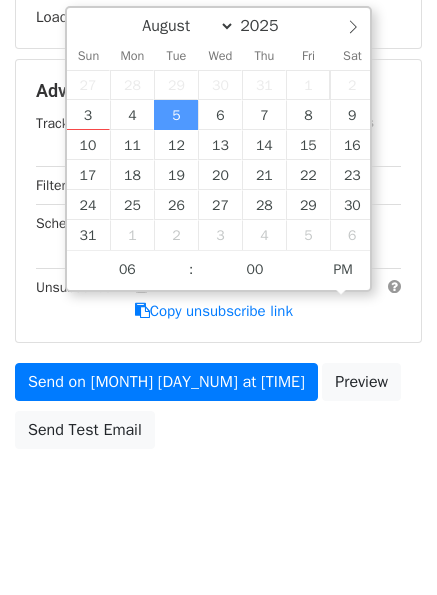scroll, scrollTop: 378, scrollLeft: 0, axis: vertical 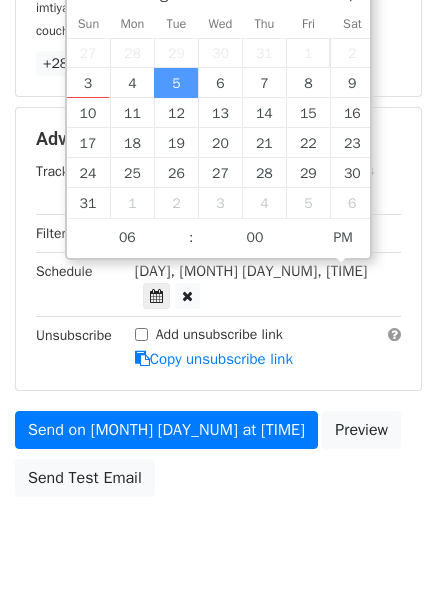 click on "Send on Aug 5 at 6:00pm
Preview
Send Test Email" at bounding box center [218, 459] 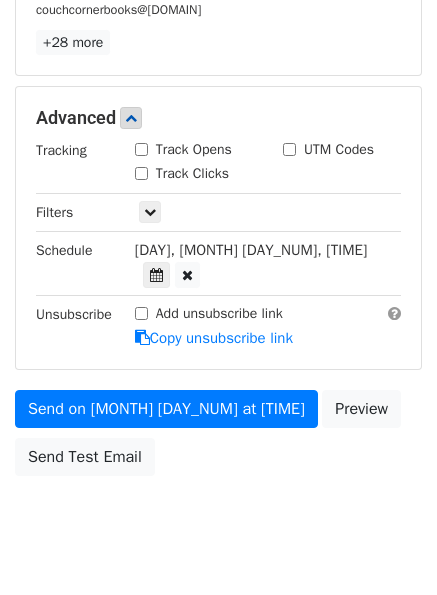 scroll, scrollTop: 426, scrollLeft: 0, axis: vertical 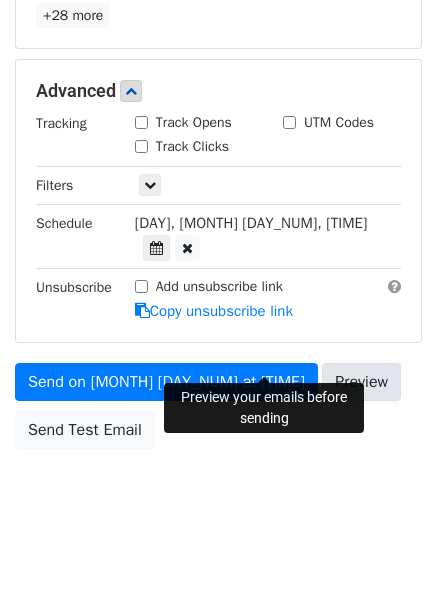 click on "Preview" at bounding box center (361, 382) 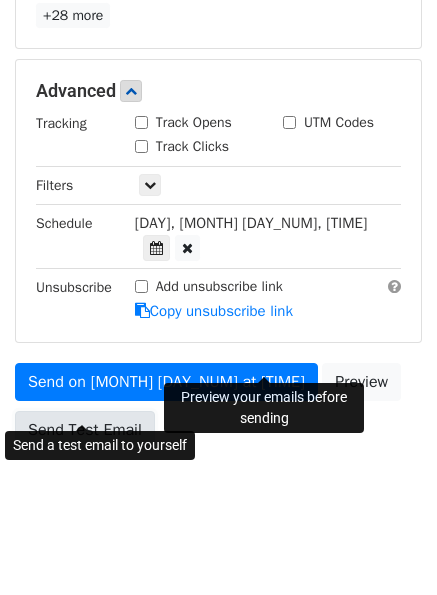 click on "Send Test Email" at bounding box center [85, 430] 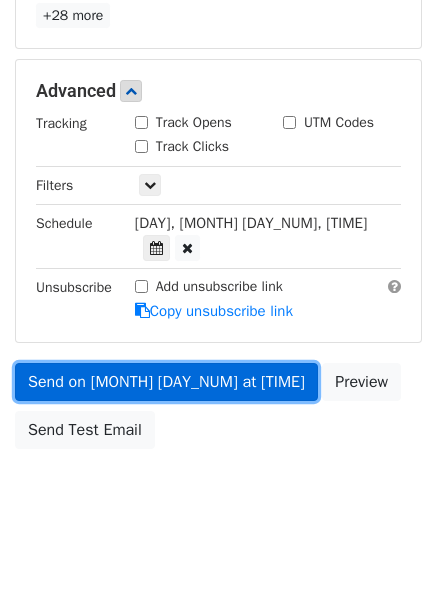 click on "Send on Aug 5 at 6:00pm" at bounding box center (166, 382) 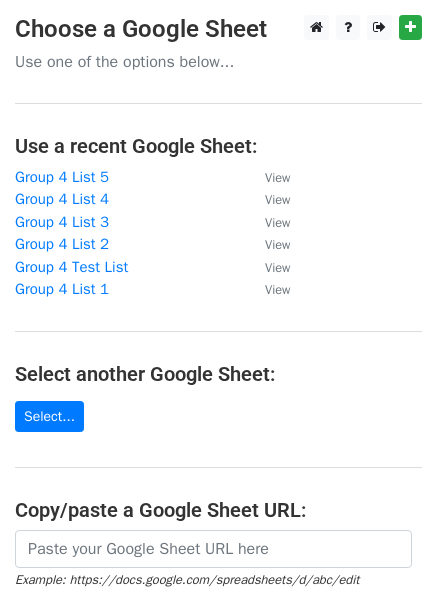 scroll, scrollTop: 0, scrollLeft: 0, axis: both 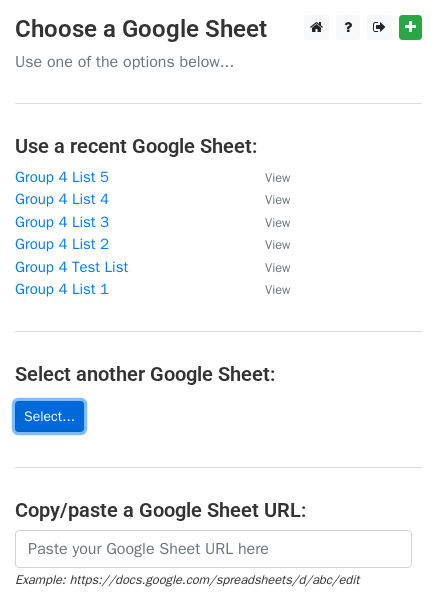 click on "Select..." at bounding box center (49, 416) 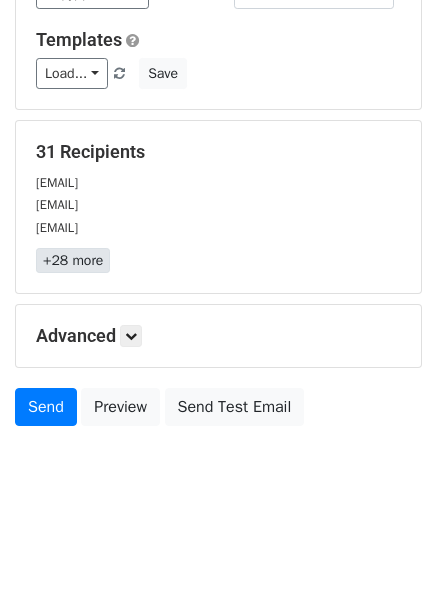 scroll, scrollTop: 182, scrollLeft: 0, axis: vertical 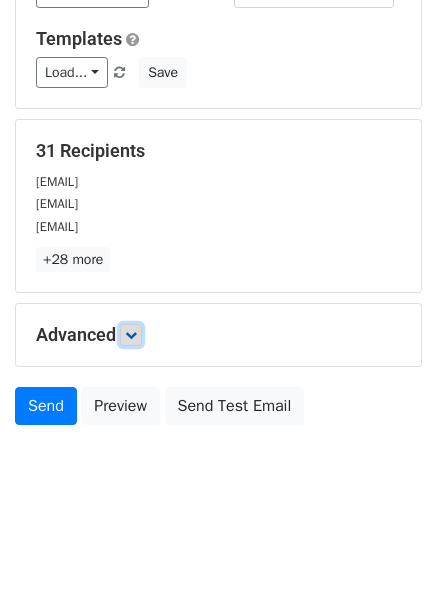click at bounding box center (131, 335) 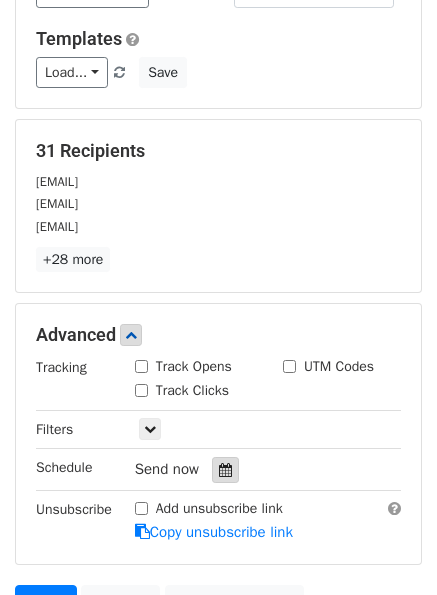 click at bounding box center [225, 470] 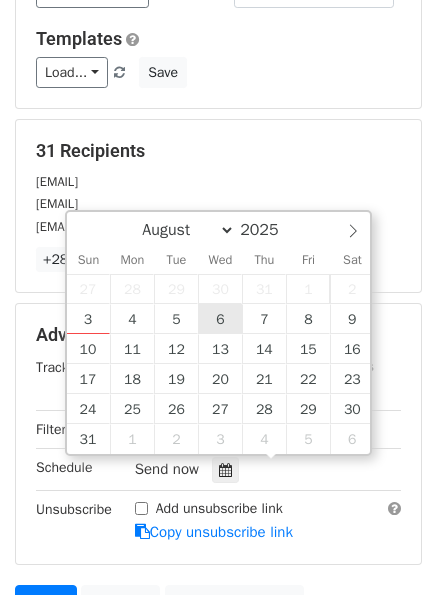 type on "[DATE] [TIME]" 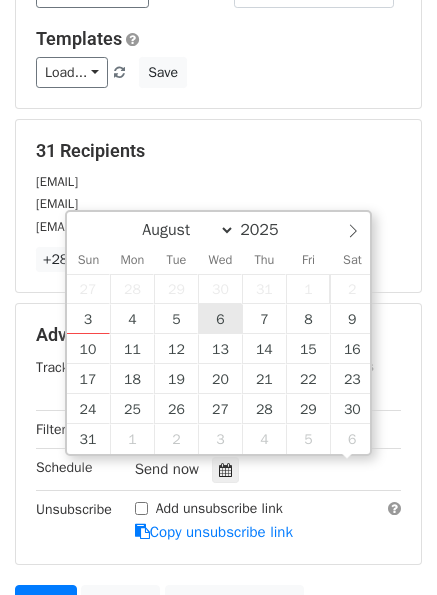 scroll, scrollTop: 1, scrollLeft: 0, axis: vertical 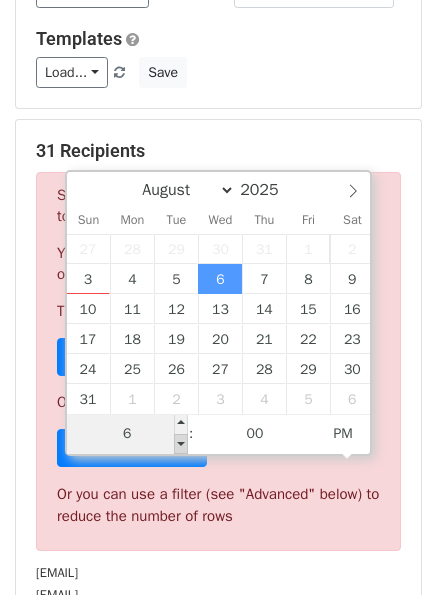 type on "06" 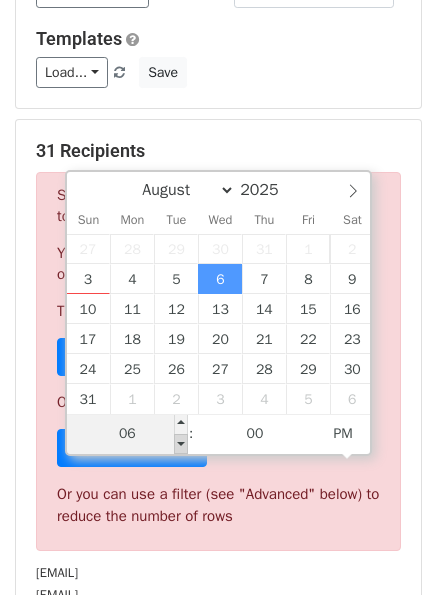 type on "2025-08-06 18:00" 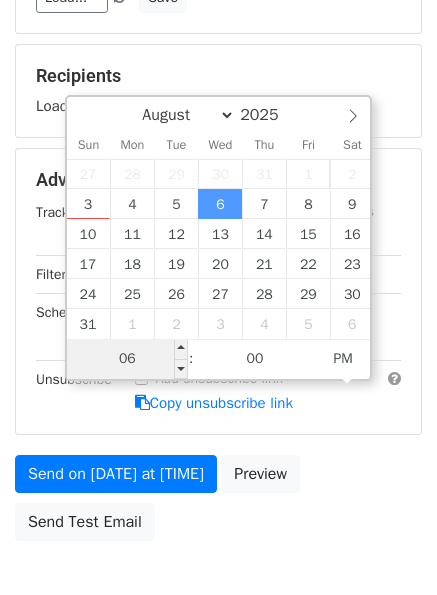 scroll, scrollTop: 346, scrollLeft: 0, axis: vertical 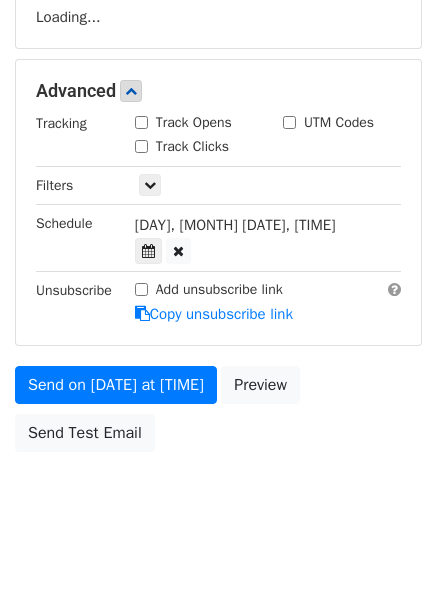 click on "Send on Aug 6 at 6:00pm
Preview
Send Test Email" at bounding box center [218, 414] 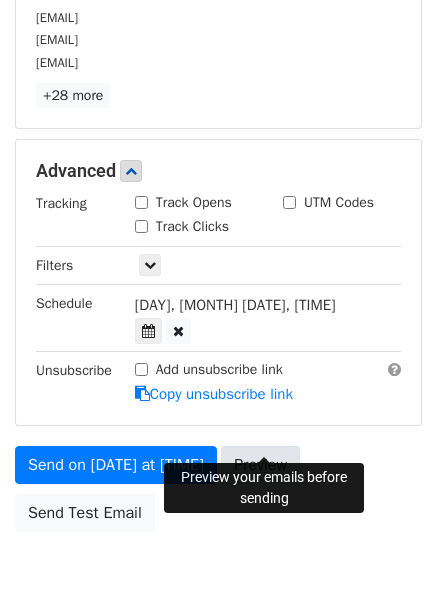 click on "Preview" at bounding box center [260, 465] 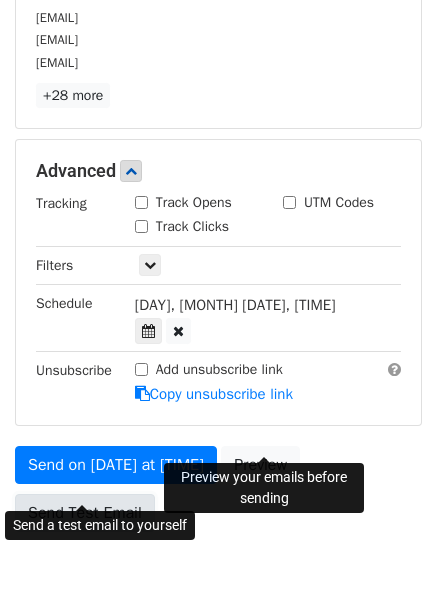 click on "Send Test Email" at bounding box center (85, 513) 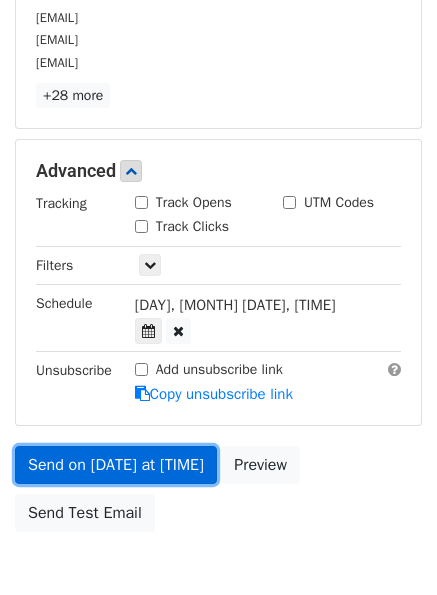 click on "Send on Aug 6 at 6:00pm" at bounding box center (116, 465) 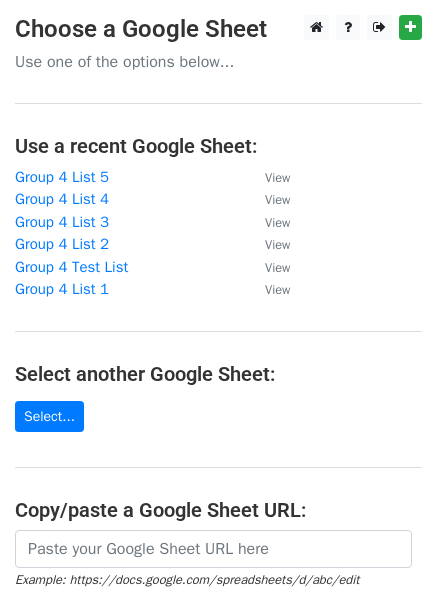 scroll, scrollTop: 0, scrollLeft: 0, axis: both 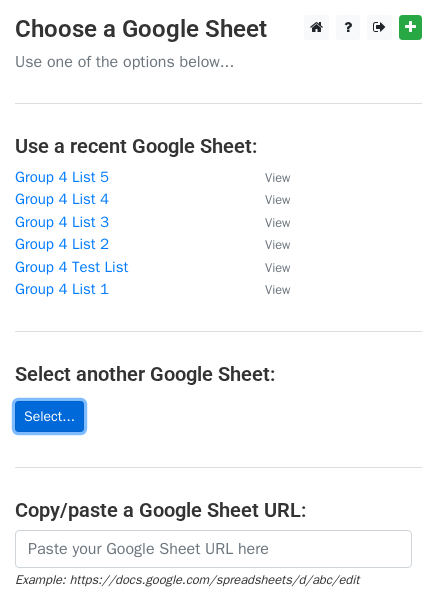 click on "Select..." at bounding box center (49, 416) 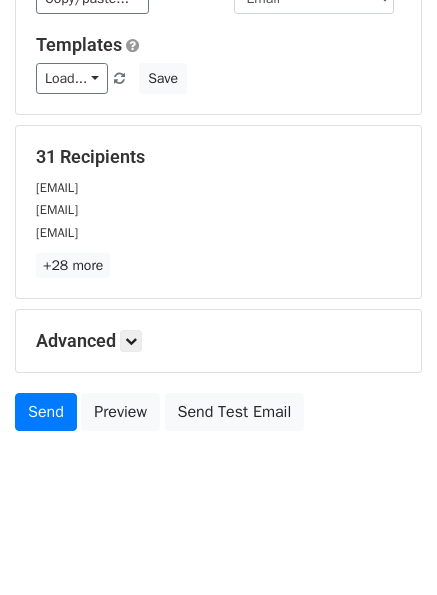 scroll, scrollTop: 182, scrollLeft: 0, axis: vertical 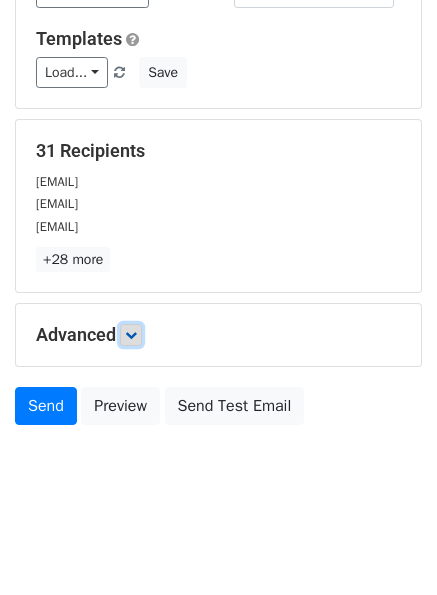 click at bounding box center (131, 335) 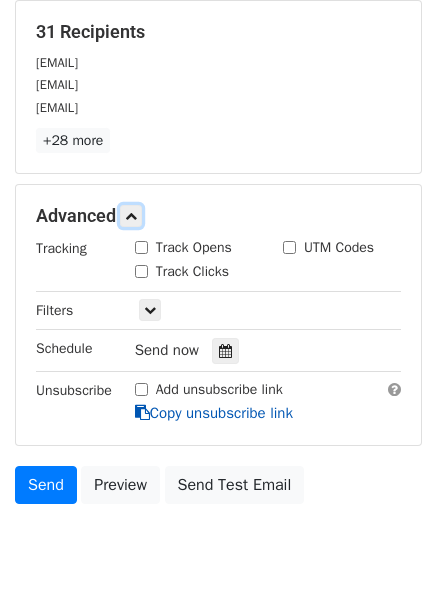 scroll, scrollTop: 378, scrollLeft: 0, axis: vertical 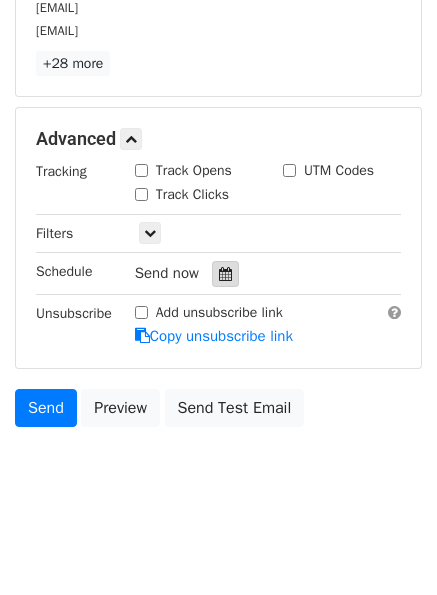 click at bounding box center (225, 274) 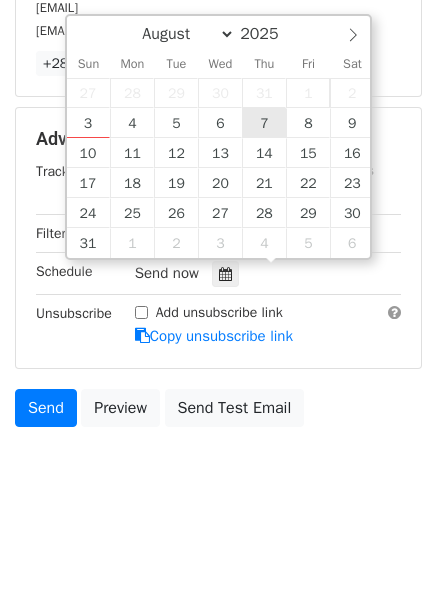 type on "2025-08-07 12:00" 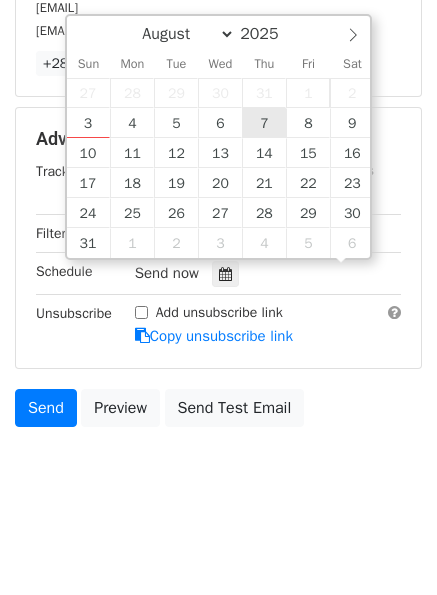 scroll, scrollTop: 1, scrollLeft: 0, axis: vertical 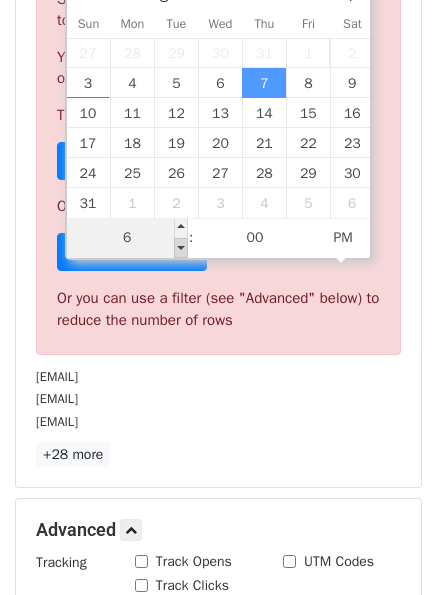 type on "06" 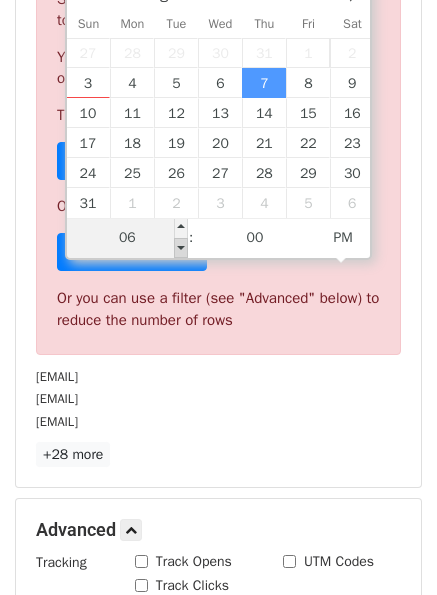 type on "2025-08-07 18:00" 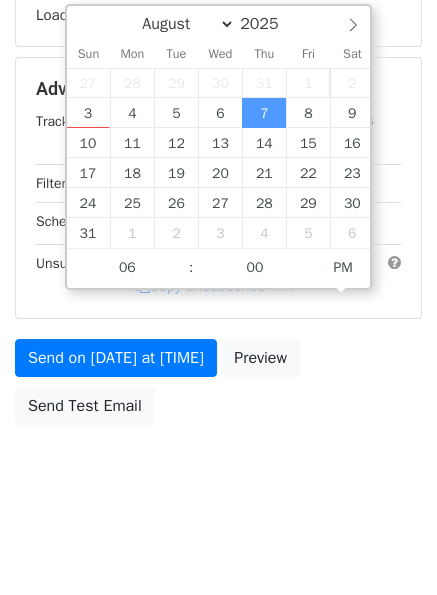 scroll, scrollTop: 346, scrollLeft: 0, axis: vertical 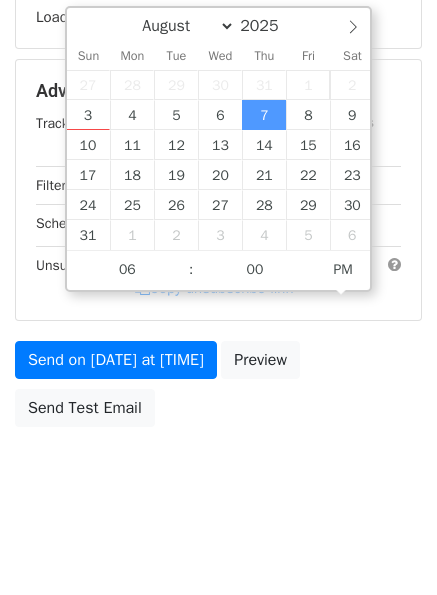 click on "Send on Aug 7 at 6:00pm
Preview
Send Test Email" at bounding box center (218, 389) 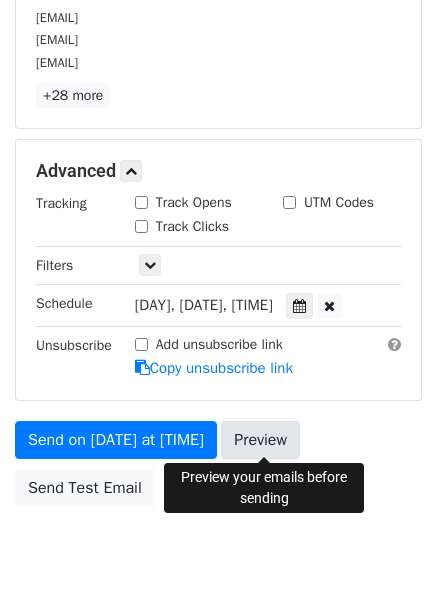 click on "Preview" at bounding box center [260, 440] 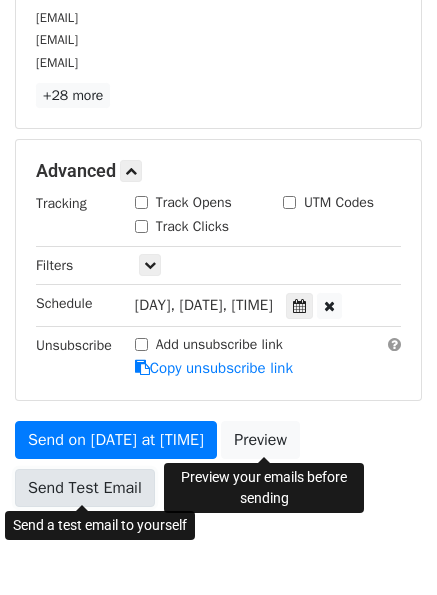 click on "Send Test Email" at bounding box center (85, 488) 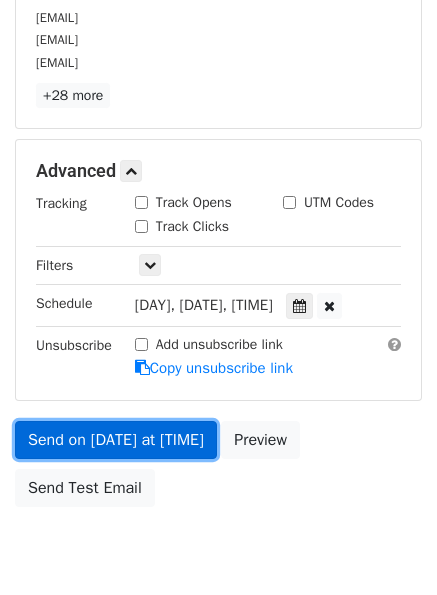 click on "Send on Aug 7 at 6:00pm" at bounding box center [116, 440] 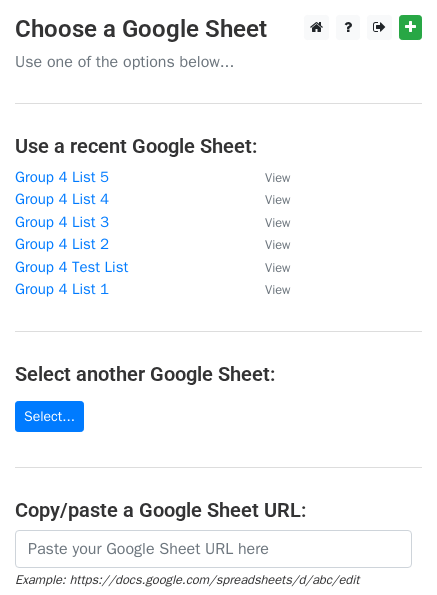 scroll, scrollTop: 0, scrollLeft: 0, axis: both 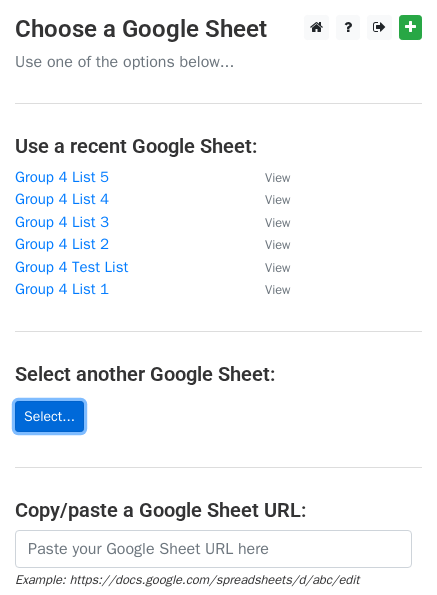 click on "Select..." at bounding box center (49, 416) 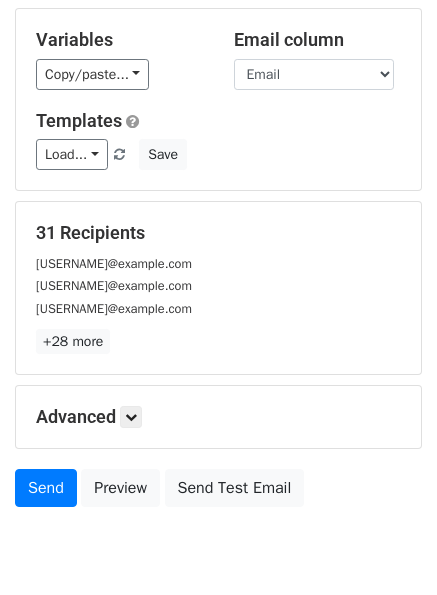 scroll, scrollTop: 182, scrollLeft: 0, axis: vertical 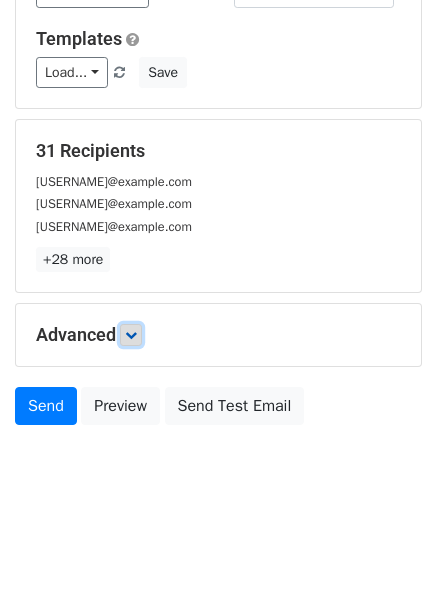 click at bounding box center [131, 335] 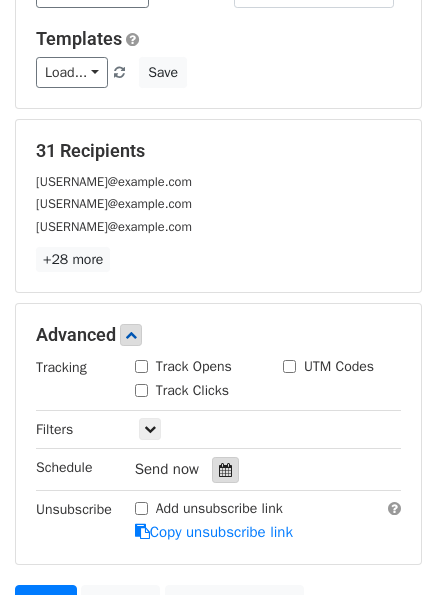 click at bounding box center [225, 470] 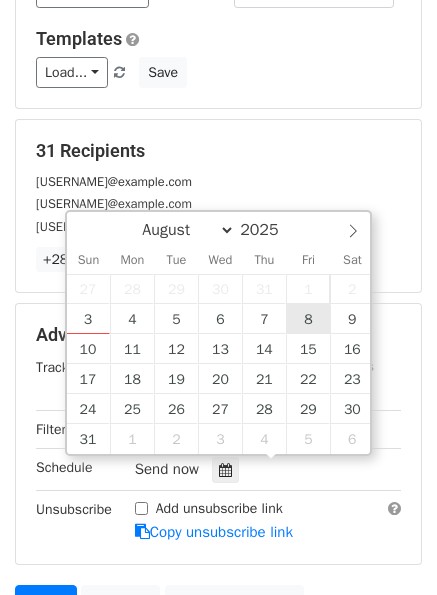 type on "2025-08-08 [TIME]" 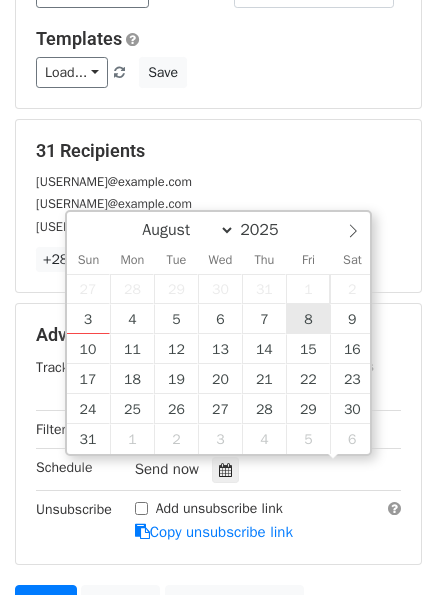 scroll, scrollTop: 1, scrollLeft: 0, axis: vertical 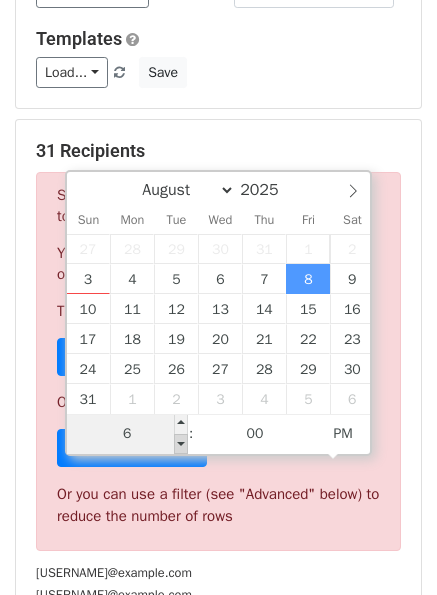 type on "06" 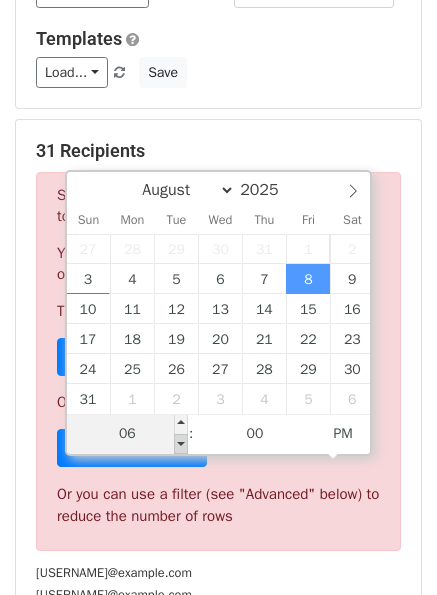 type on "2025-08-08 [TIME]" 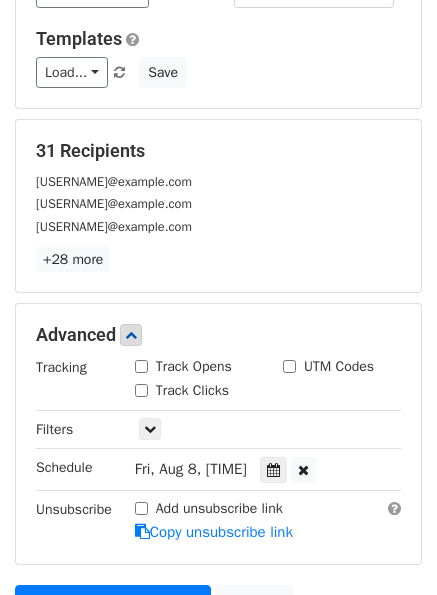 click on "Fri, Aug 8, [TIME]
2025-08-08 [TIME]" at bounding box center (268, 469) 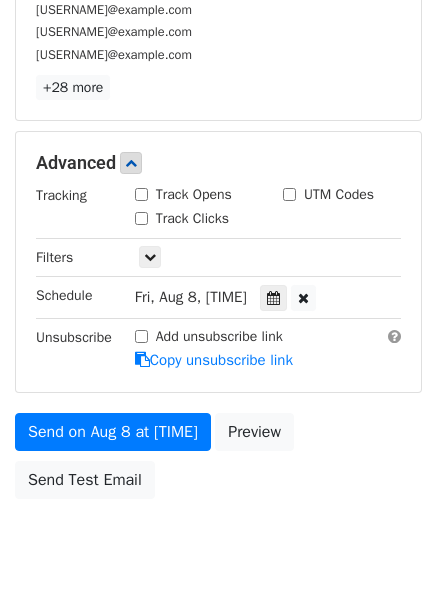 scroll, scrollTop: 382, scrollLeft: 0, axis: vertical 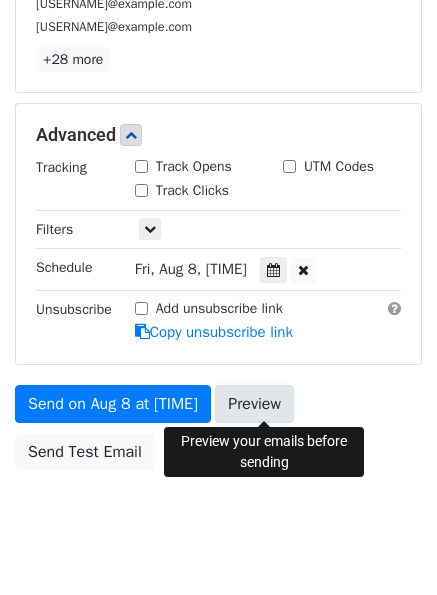 click on "Preview" at bounding box center (254, 404) 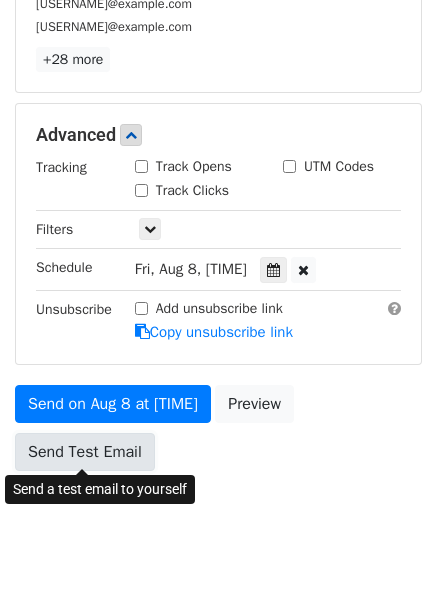 click on "Send Test Email" at bounding box center [85, 452] 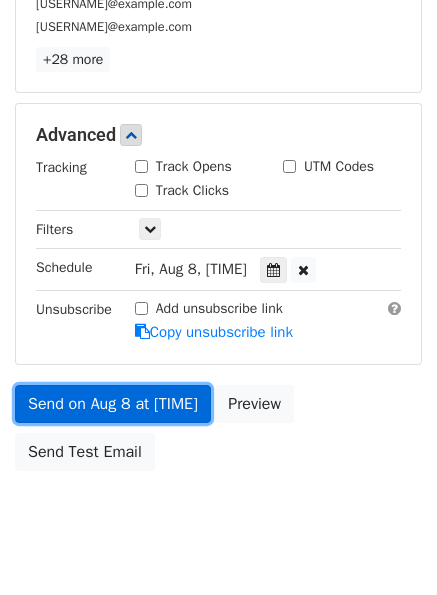 click on "Send on Aug 8 at [TIME]" at bounding box center (113, 404) 